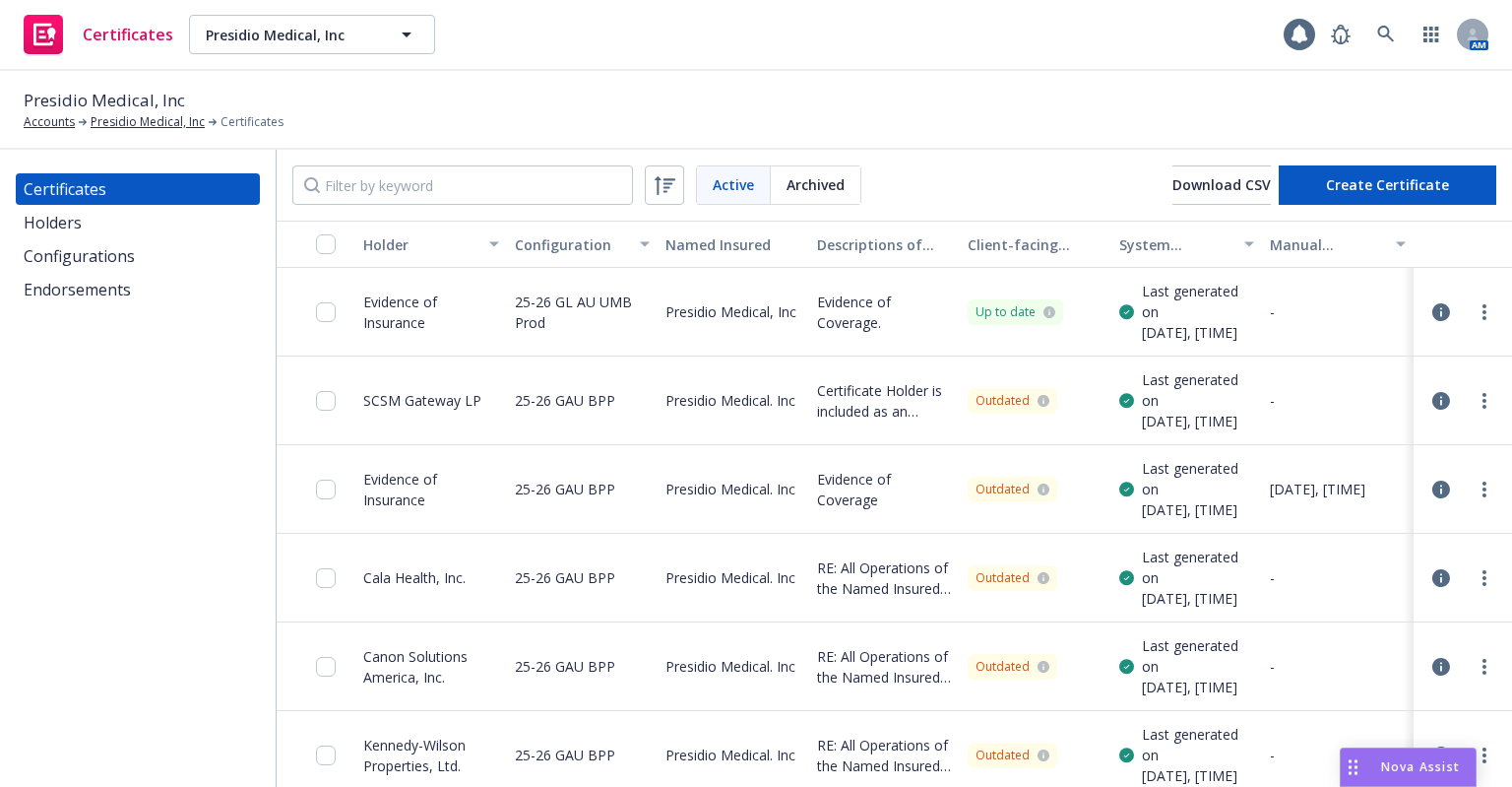 scroll, scrollTop: 0, scrollLeft: 0, axis: both 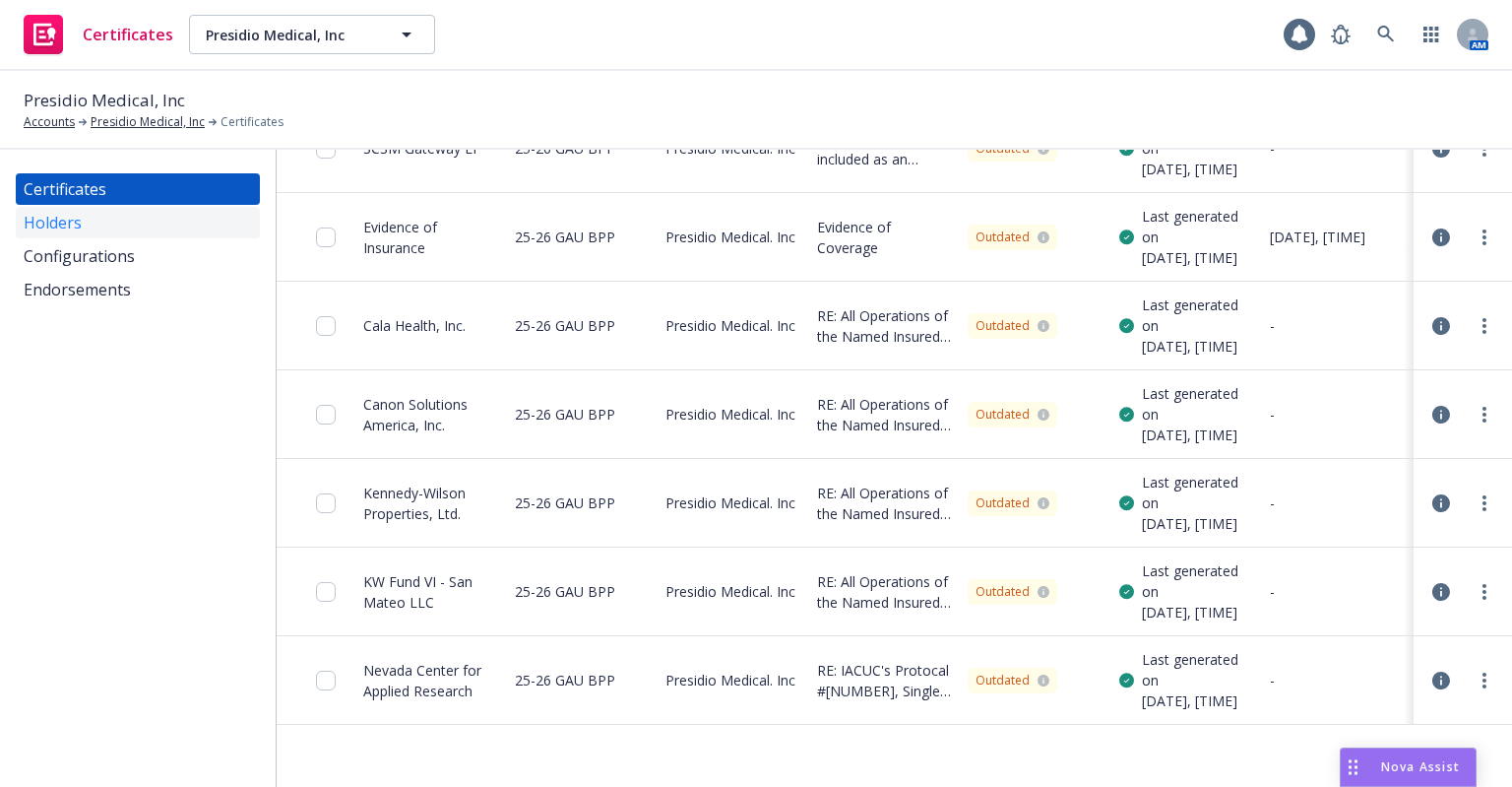 click on "Holders" at bounding box center (138, 223) 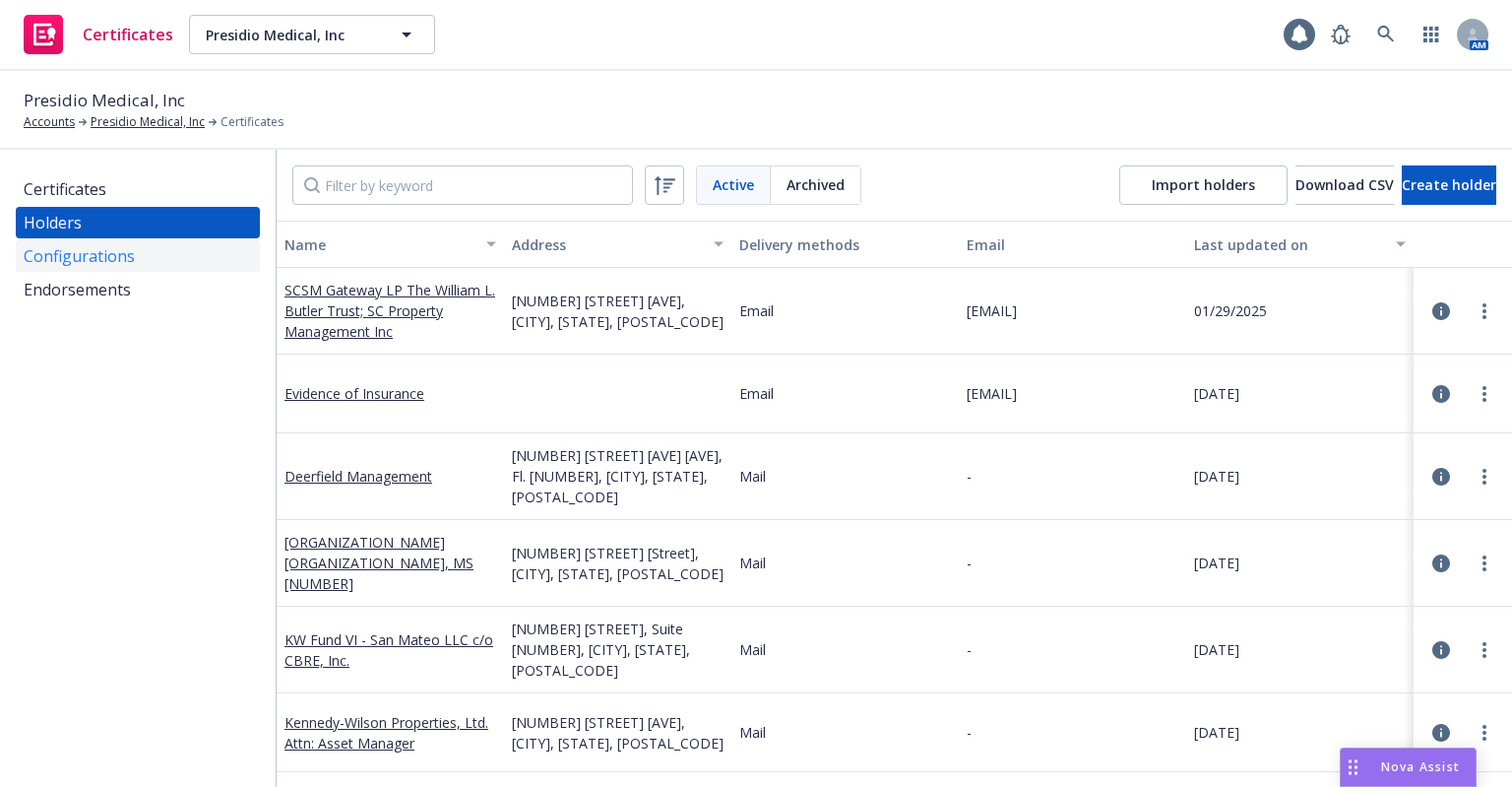 click on "Configurations" at bounding box center (79, 256) 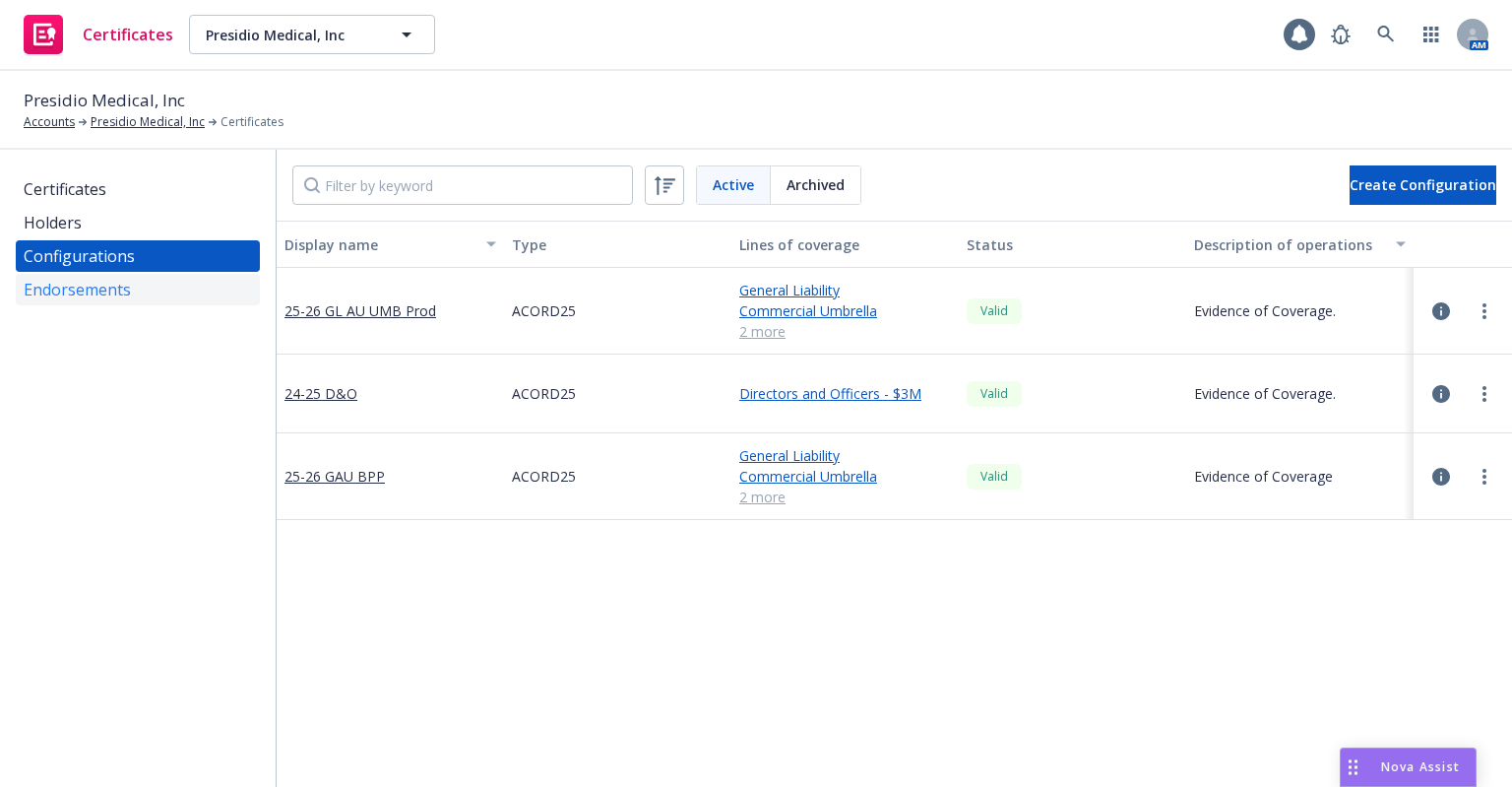 click on "Endorsements" at bounding box center [77, 290] 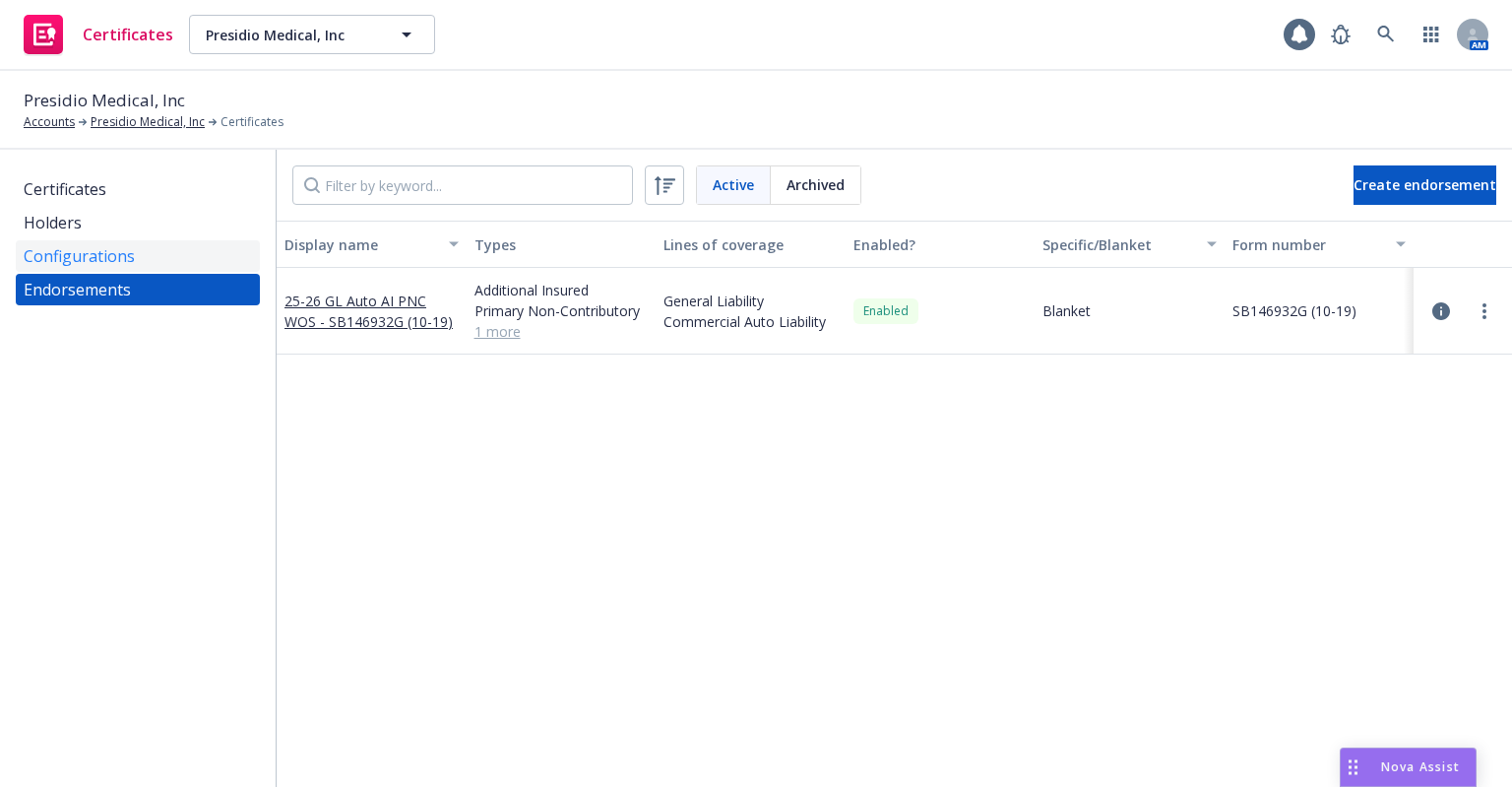 click on "Configurations" at bounding box center (79, 256) 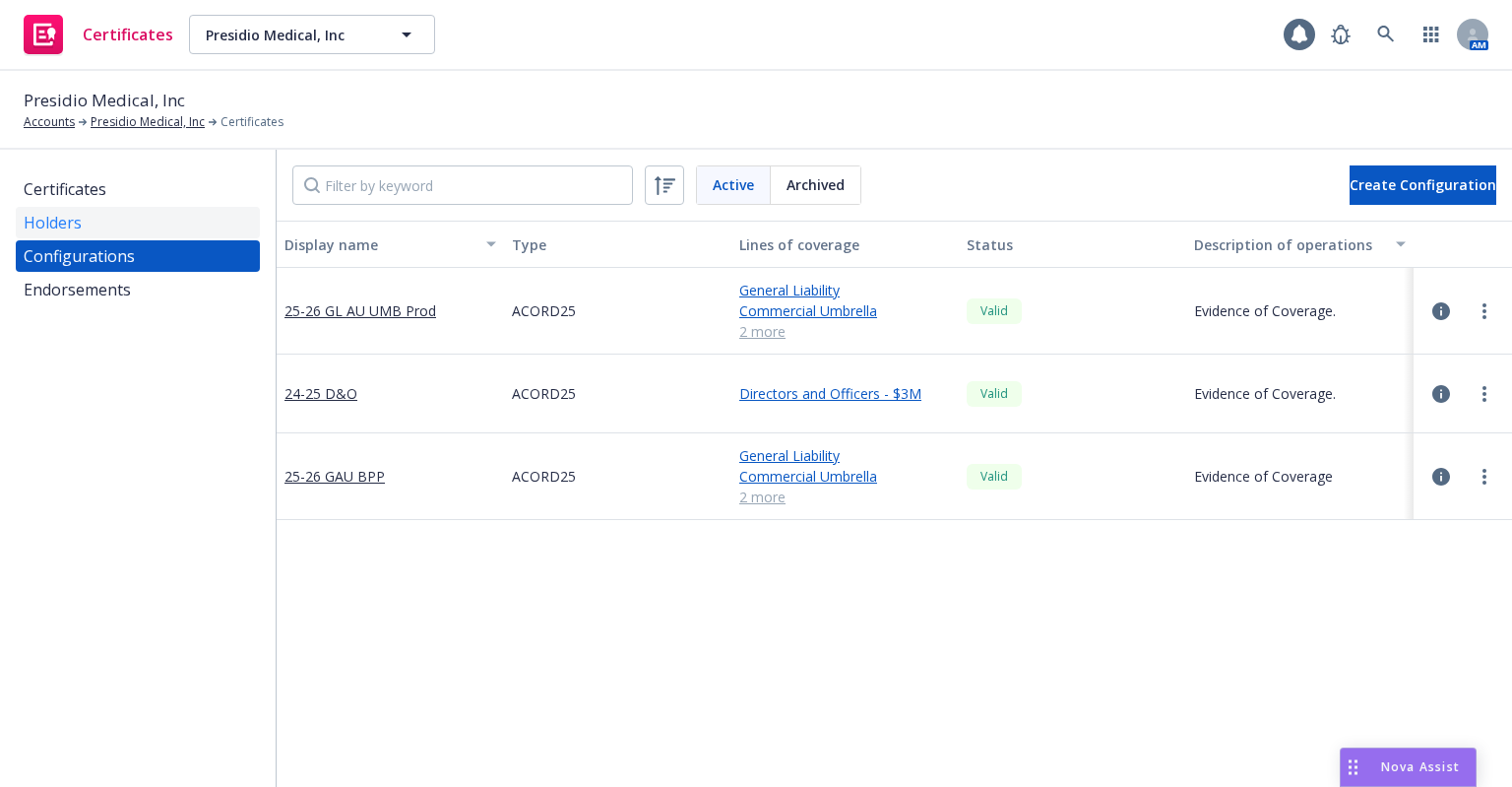 click on "Holders" at bounding box center (138, 223) 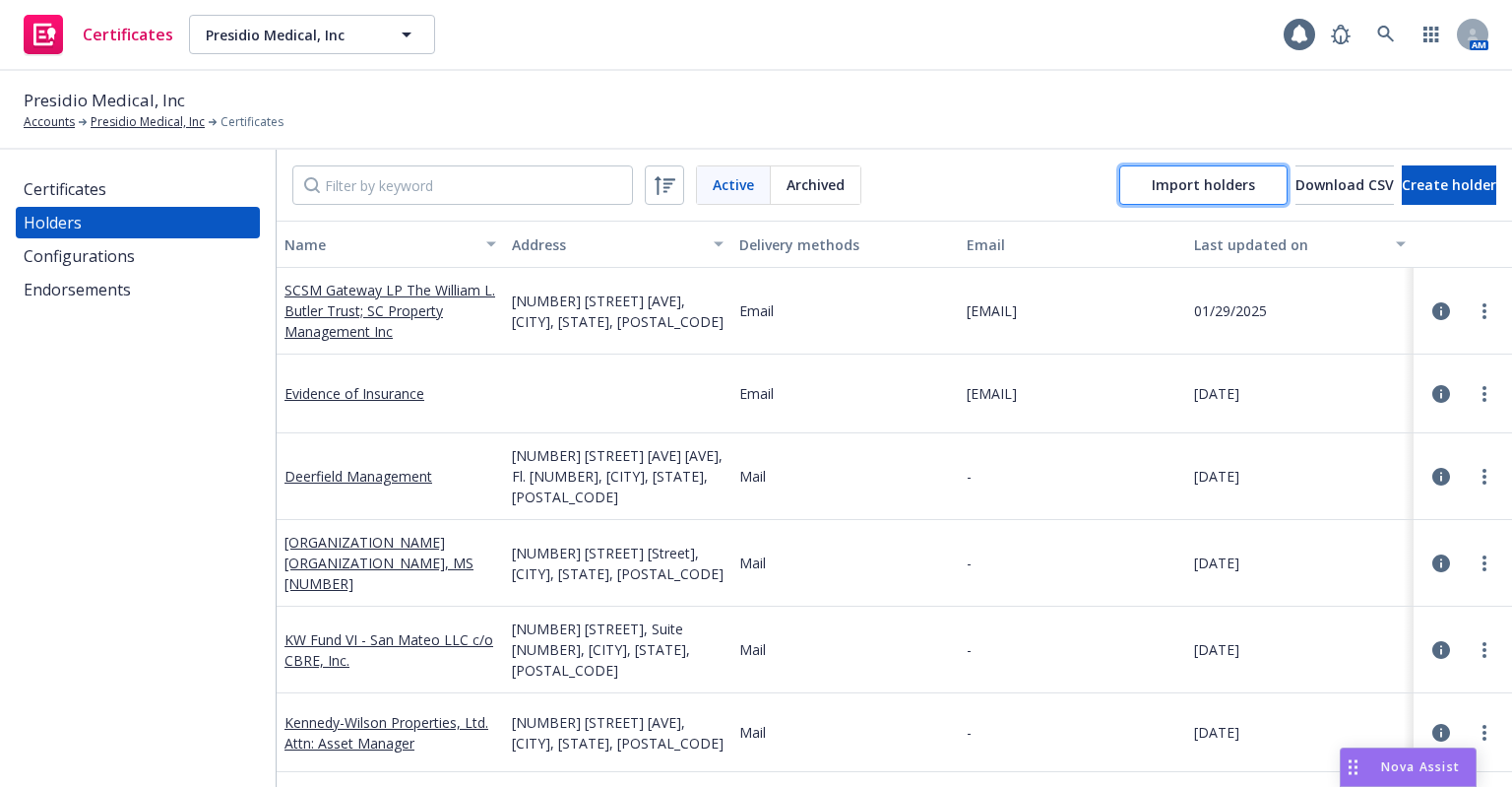 click on "Import holders" at bounding box center [1203, 184] 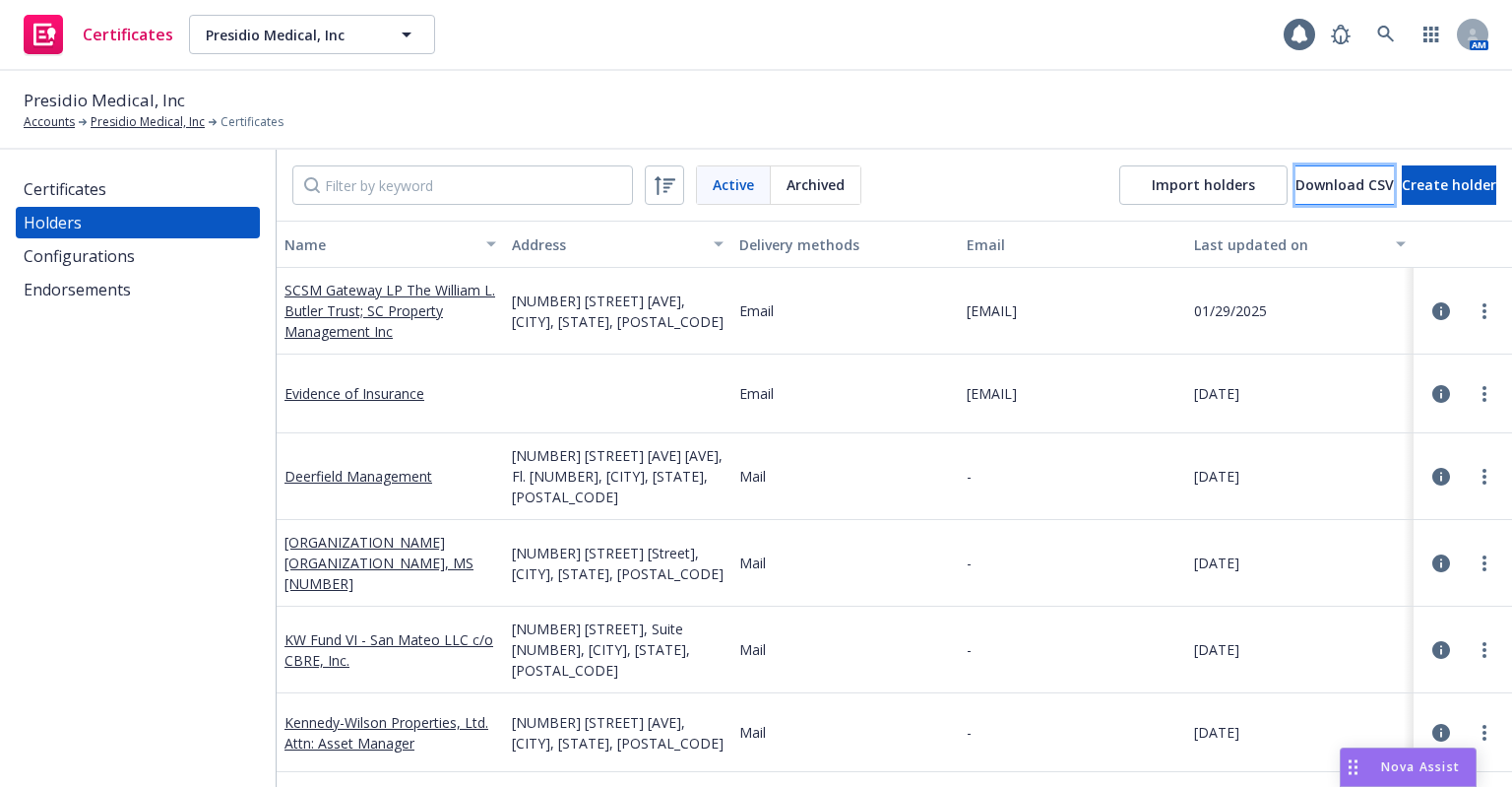 click on "Download CSV" at bounding box center [1345, 185] 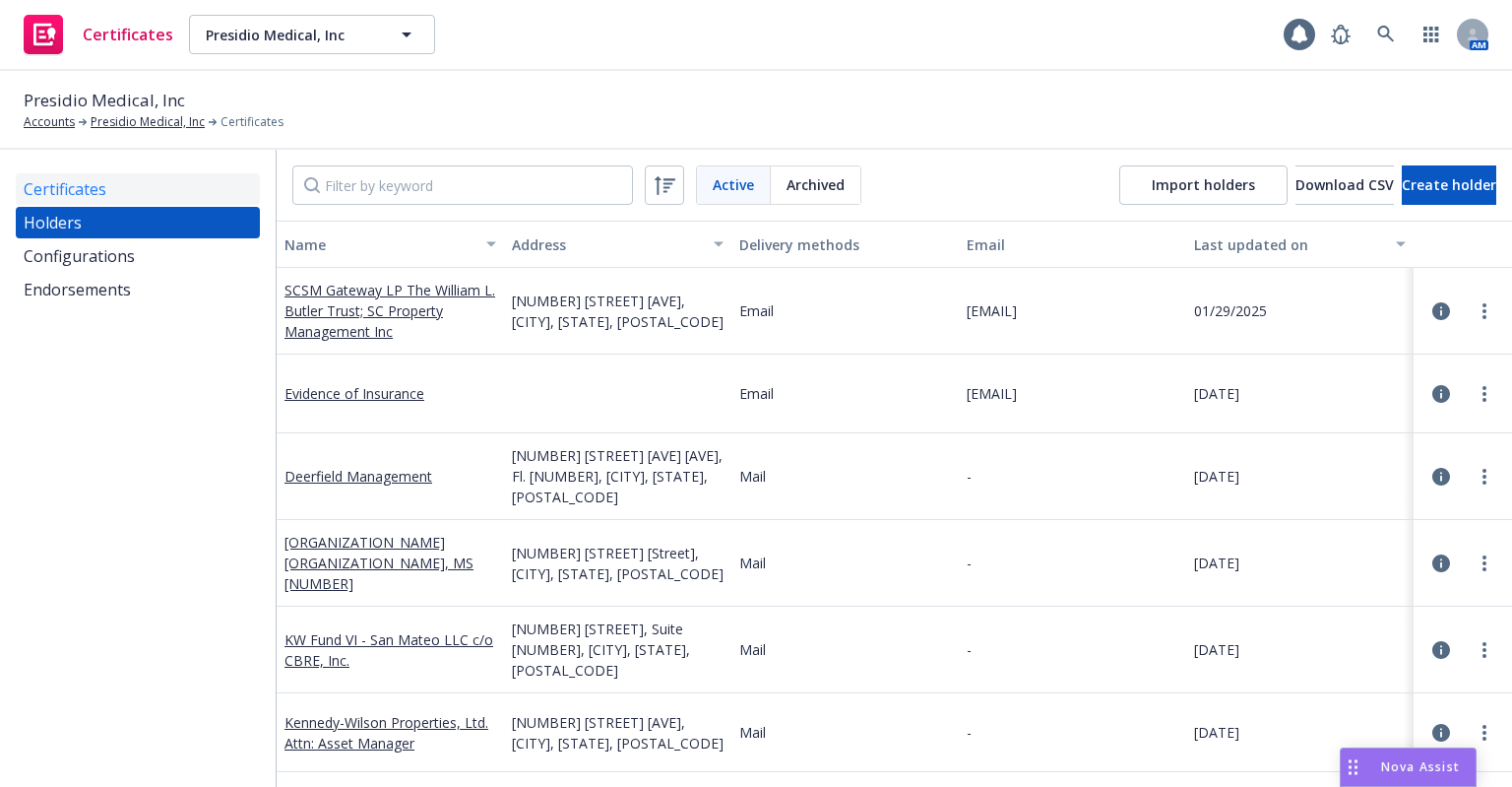 click on "Certificates" at bounding box center (138, 189) 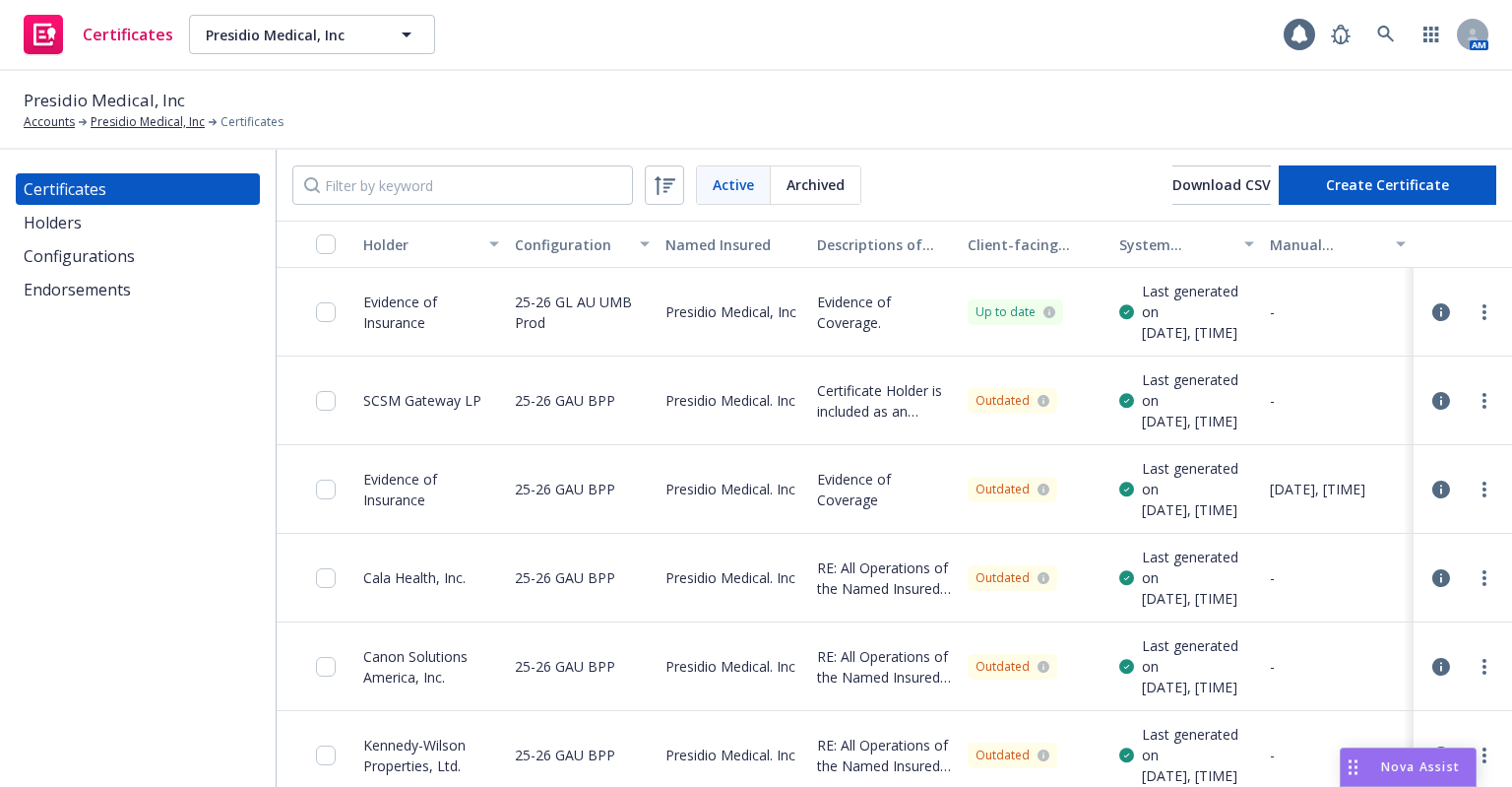 scroll, scrollTop: 0, scrollLeft: 0, axis: both 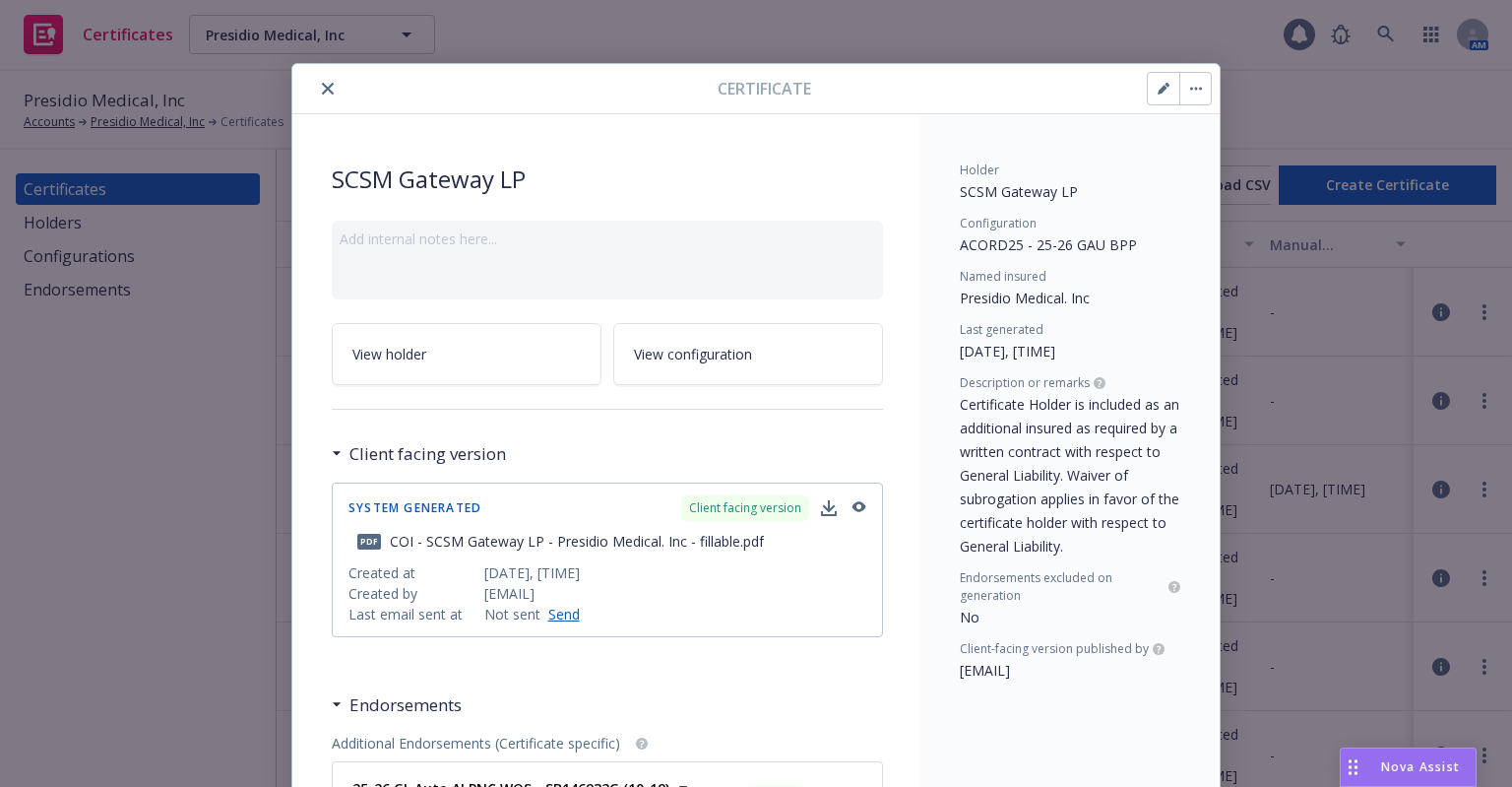 click 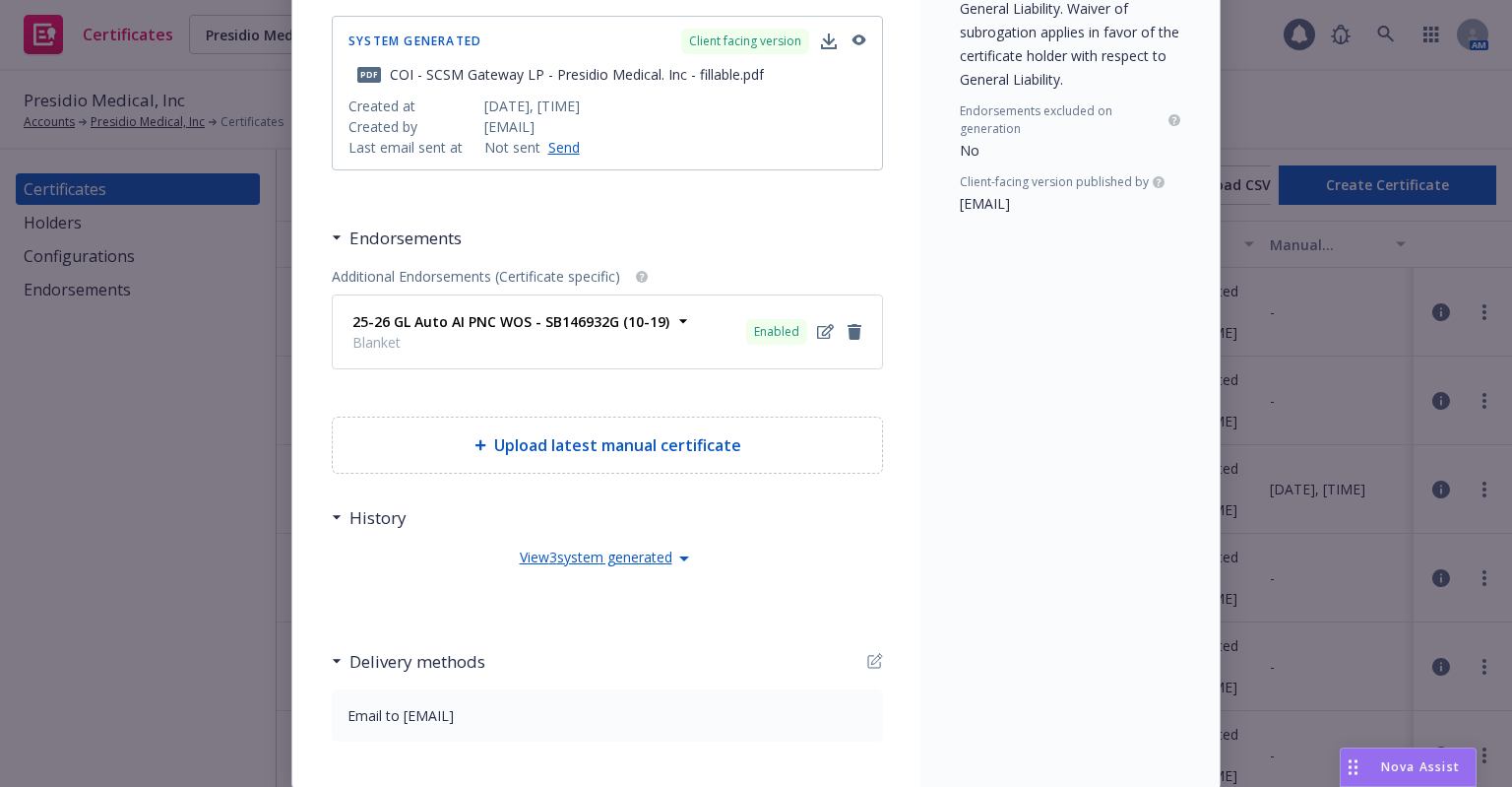 scroll, scrollTop: 0, scrollLeft: 0, axis: both 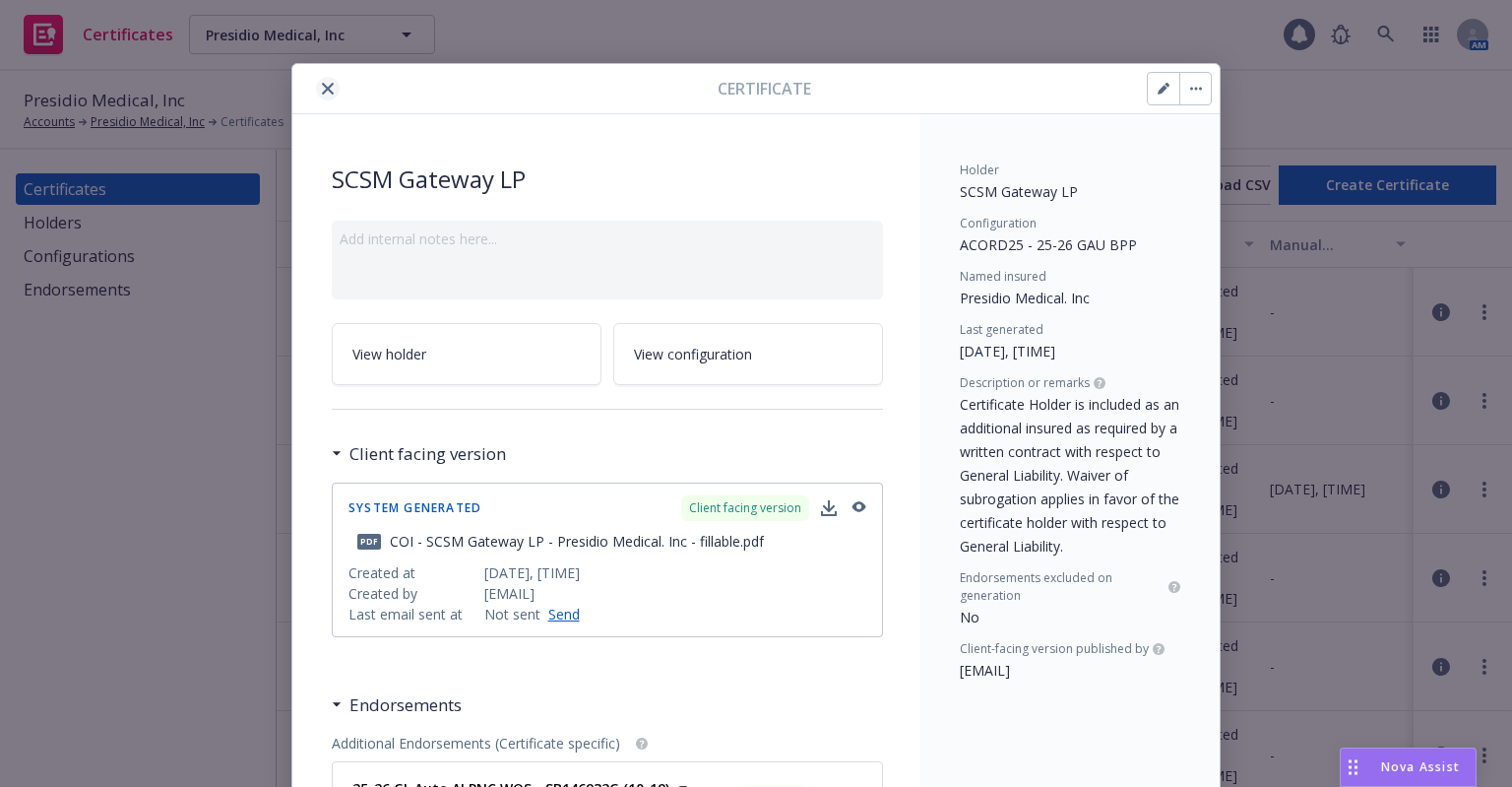 click 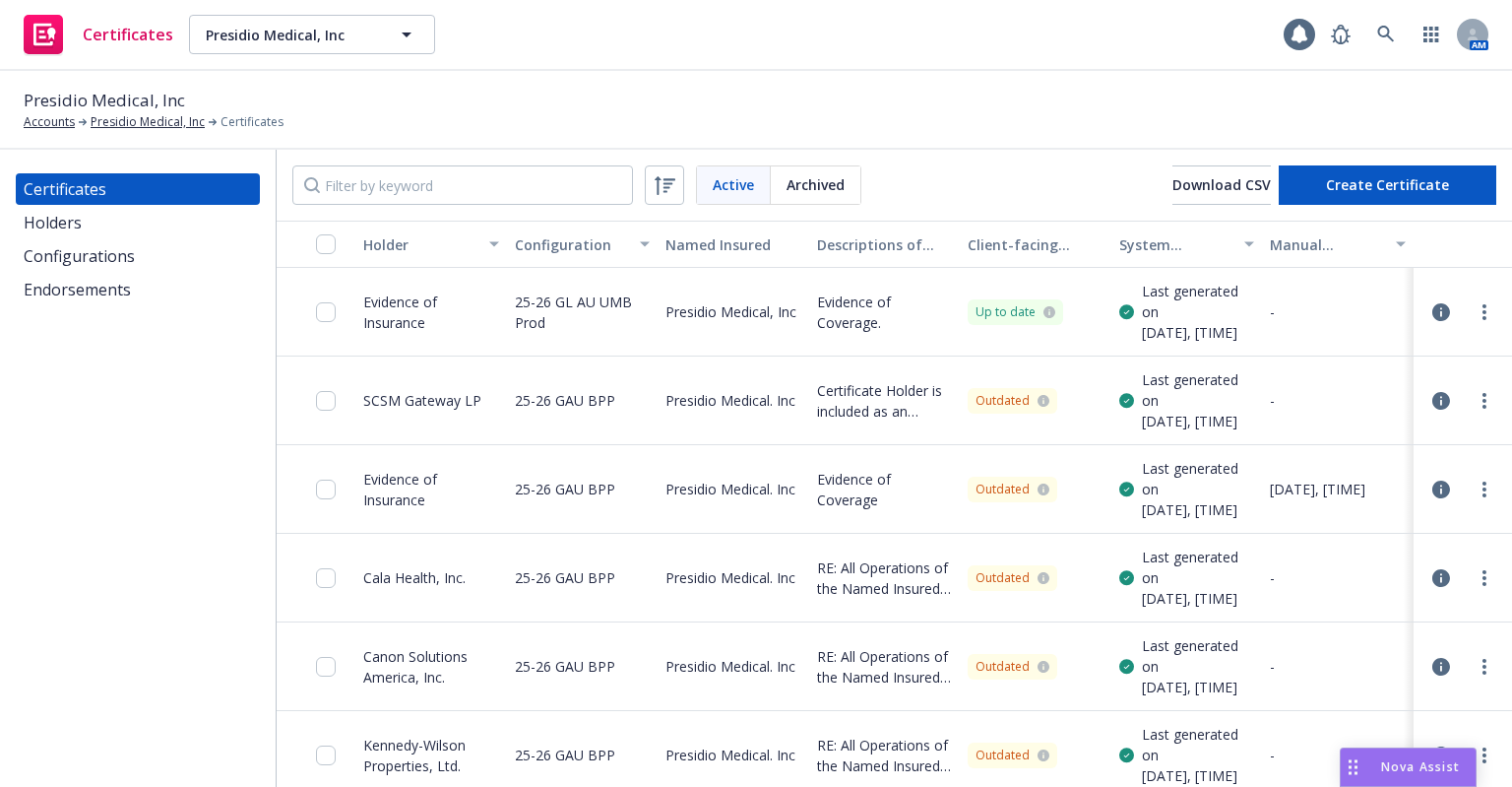 scroll, scrollTop: 0, scrollLeft: 0, axis: both 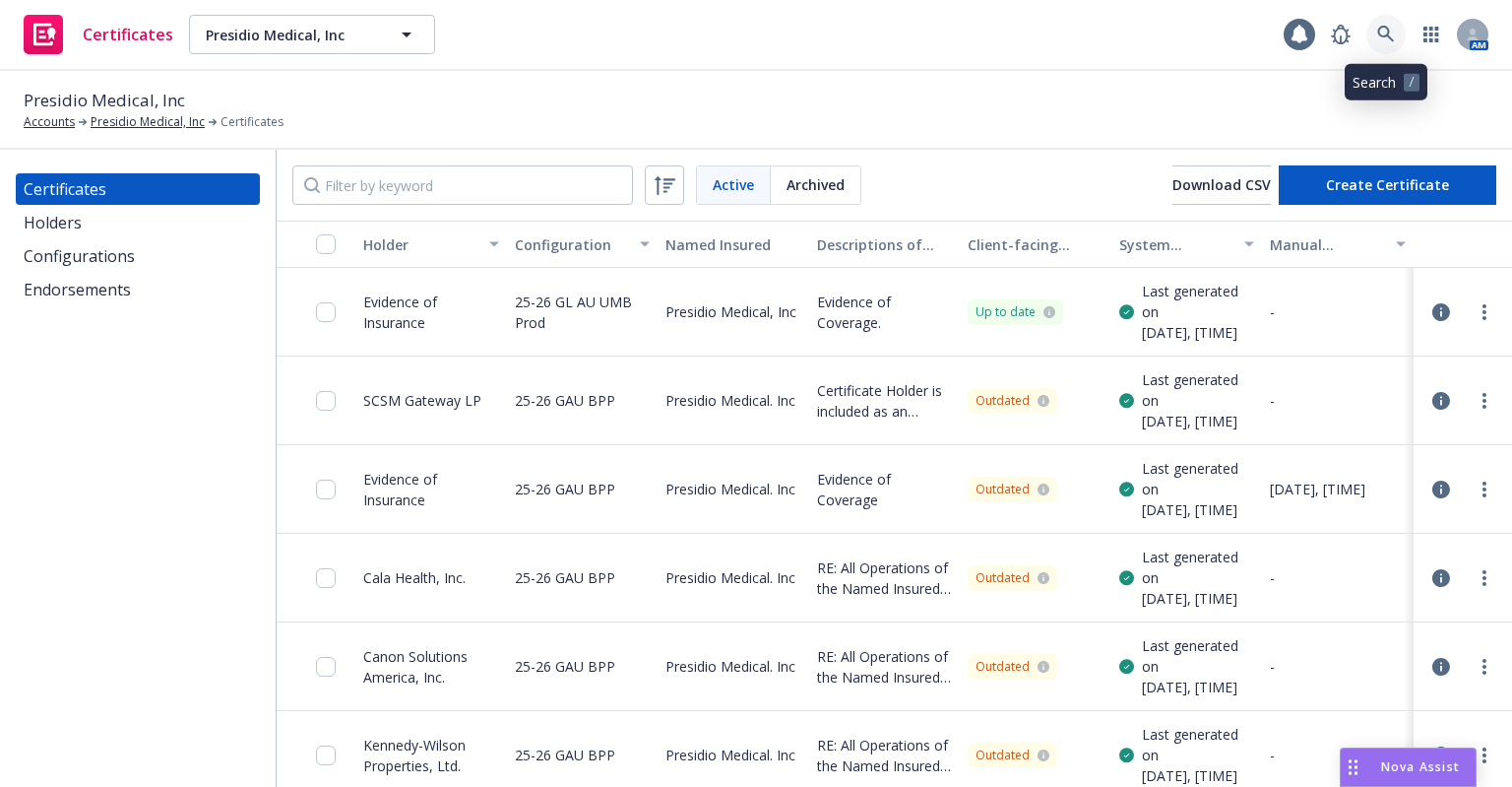 click 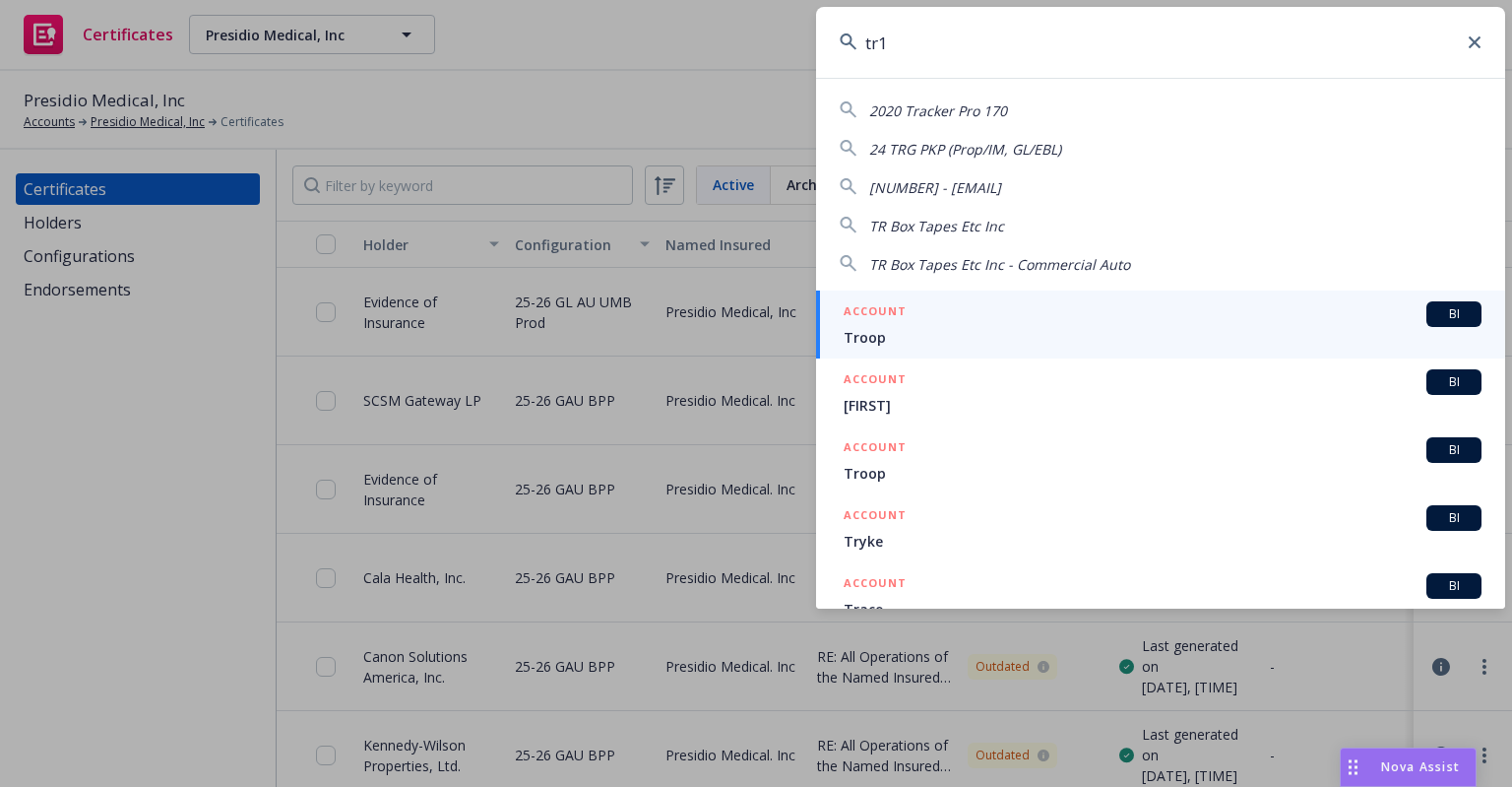 type on "tr1x" 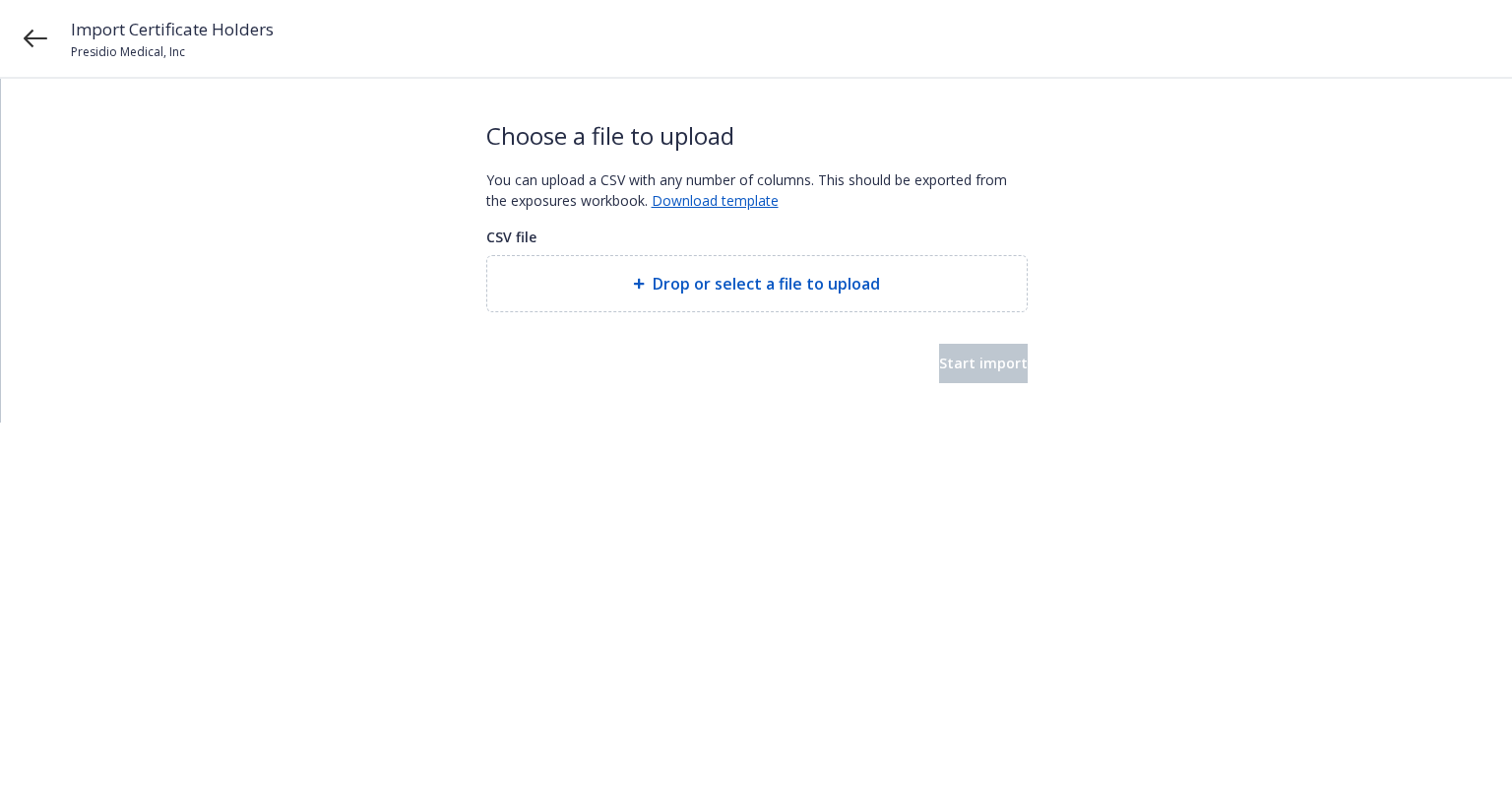 scroll, scrollTop: 0, scrollLeft: 0, axis: both 